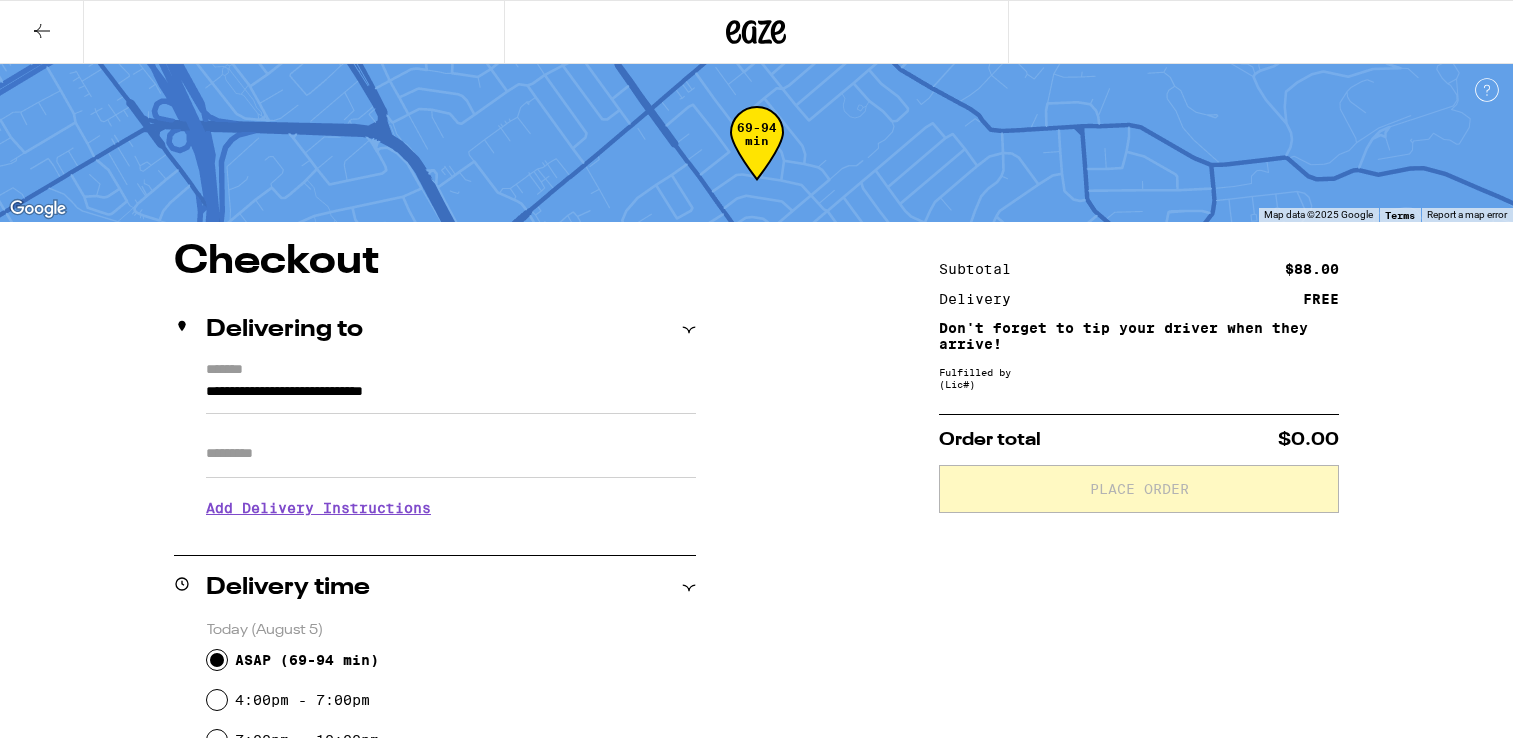 scroll, scrollTop: 0, scrollLeft: 0, axis: both 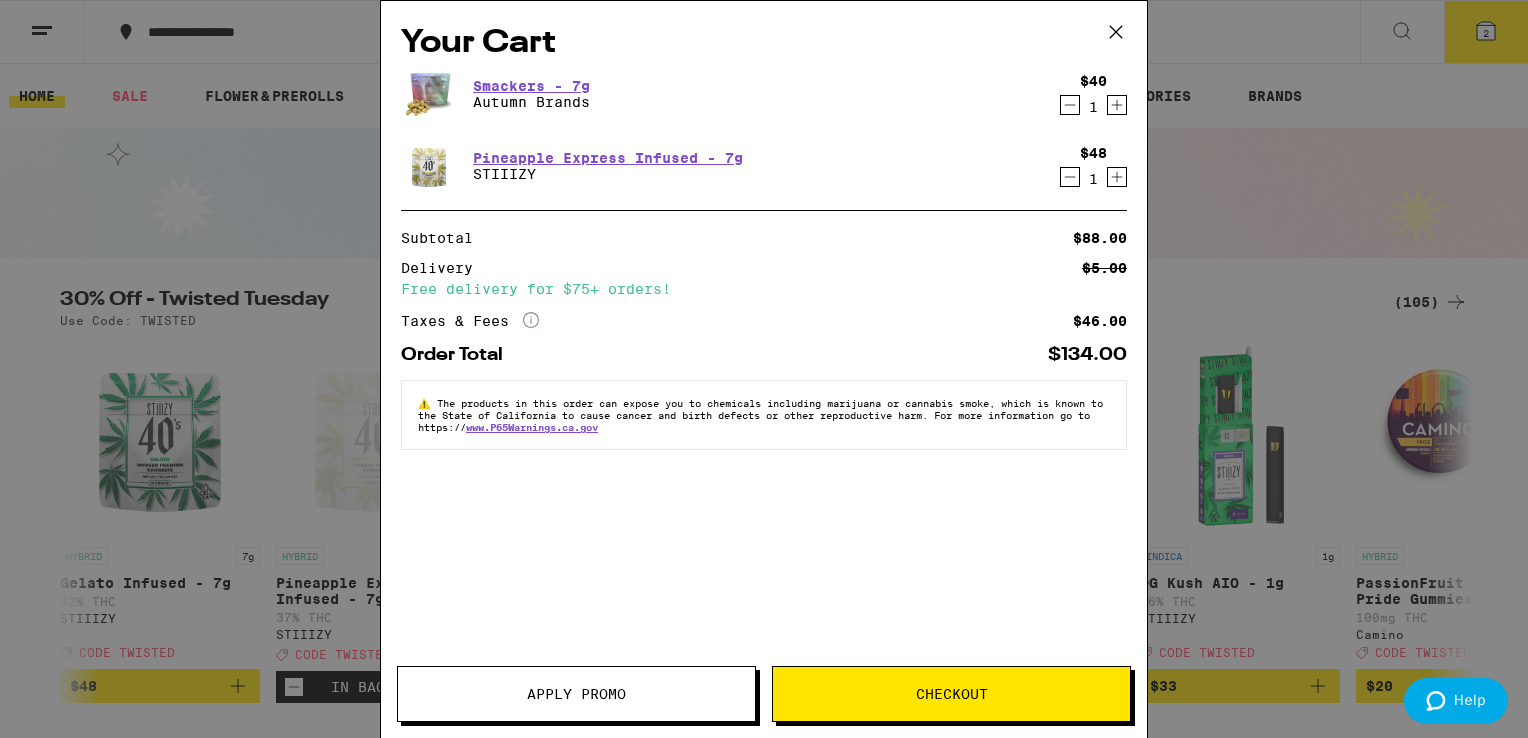 click 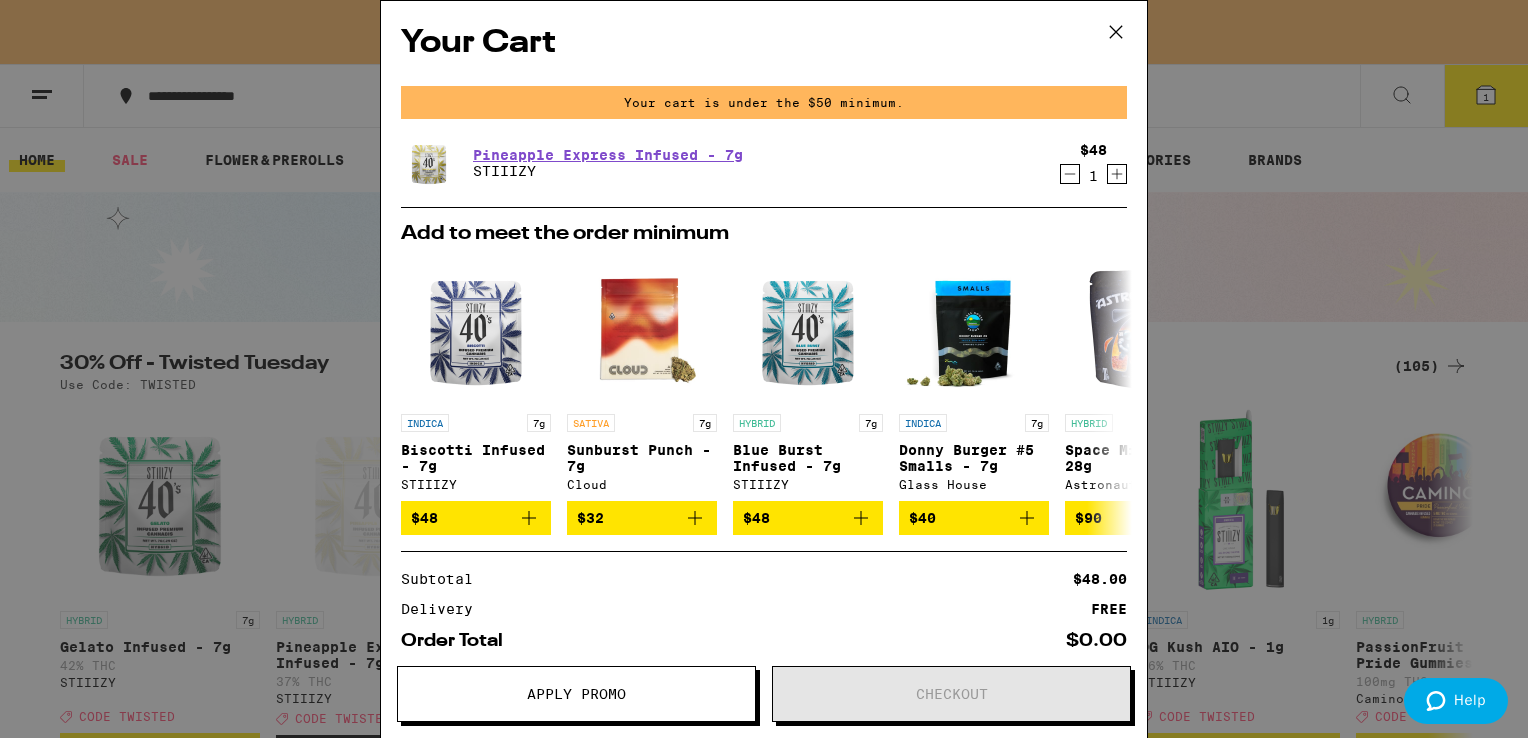 click on "1" at bounding box center [1093, 176] 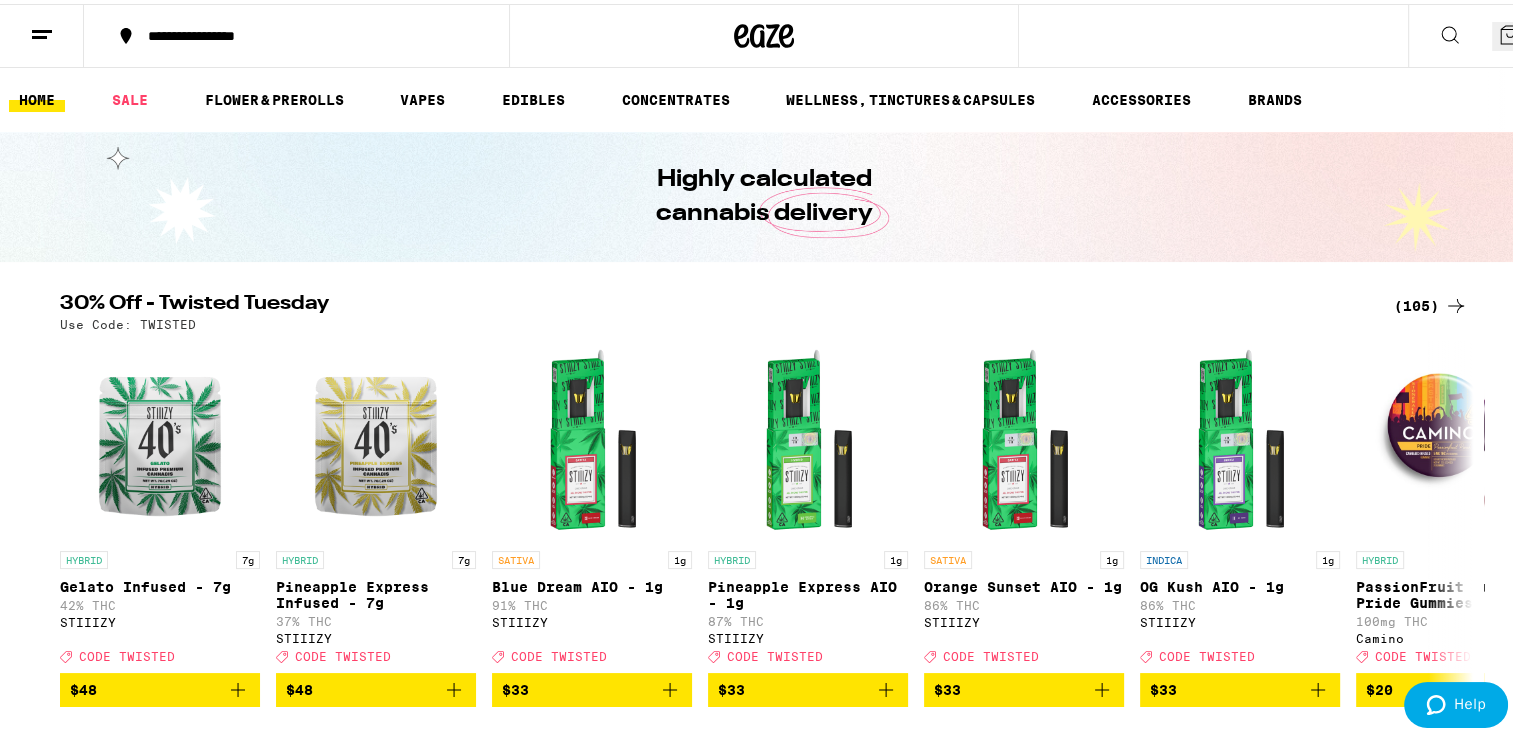 scroll, scrollTop: 0, scrollLeft: 0, axis: both 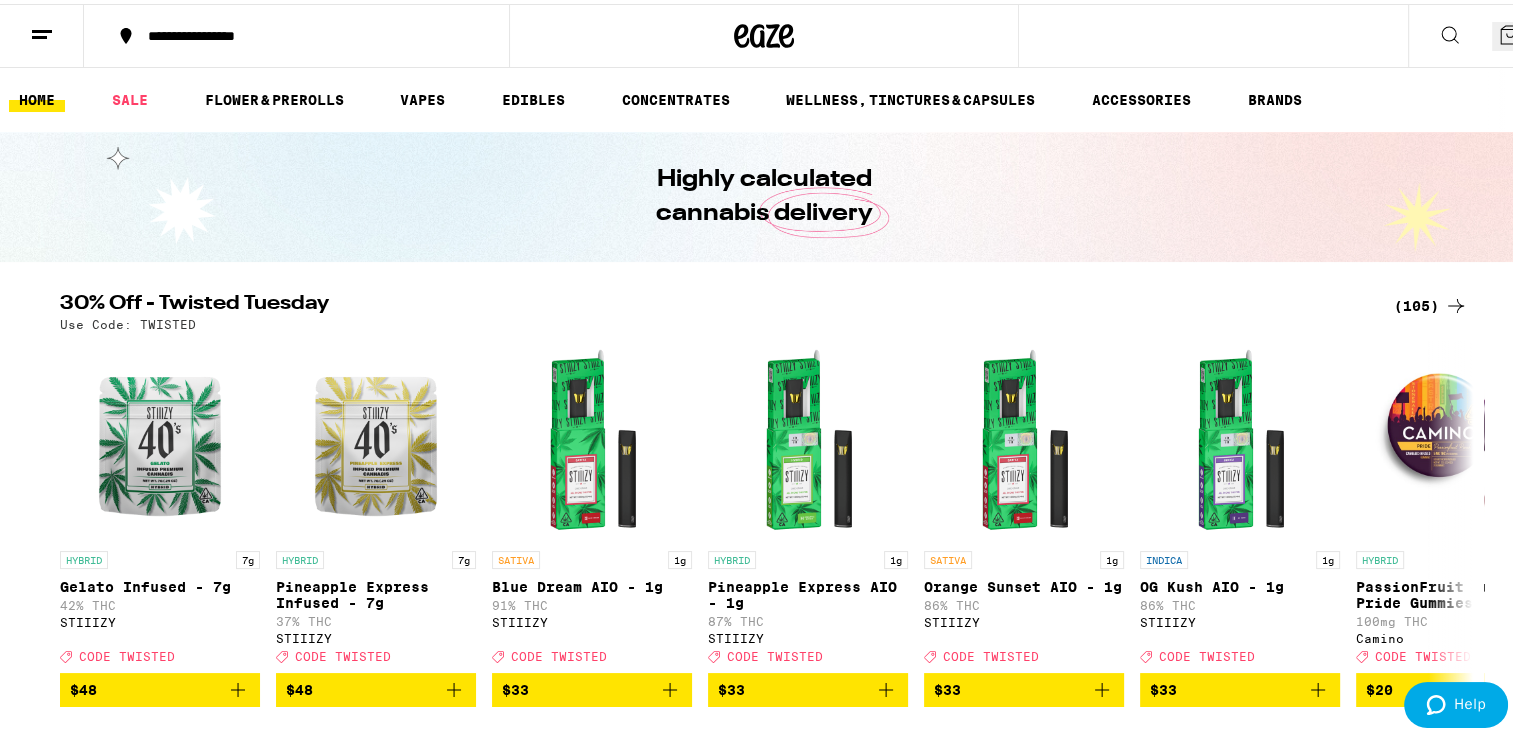 click on "(105)" at bounding box center (1431, 302) 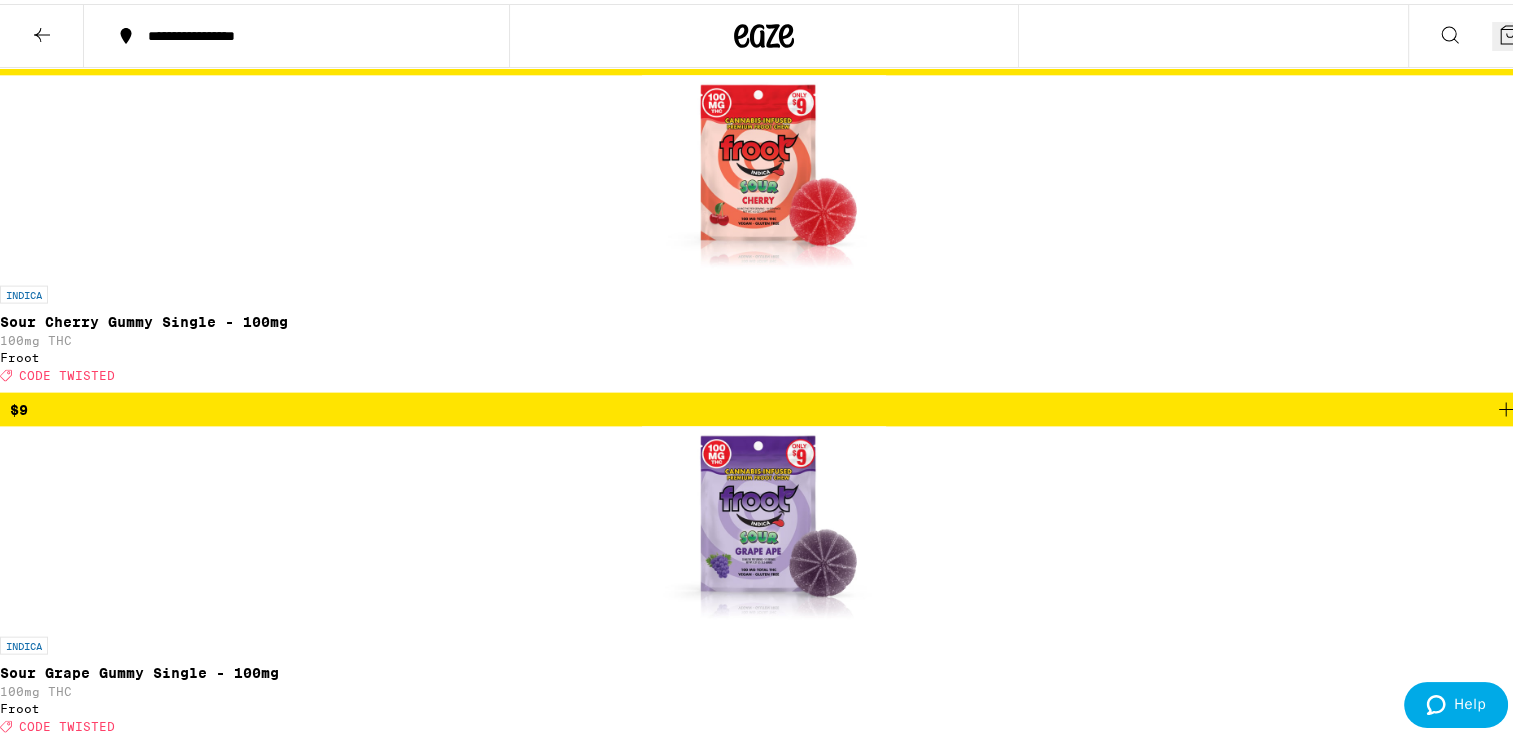scroll, scrollTop: 4365, scrollLeft: 0, axis: vertical 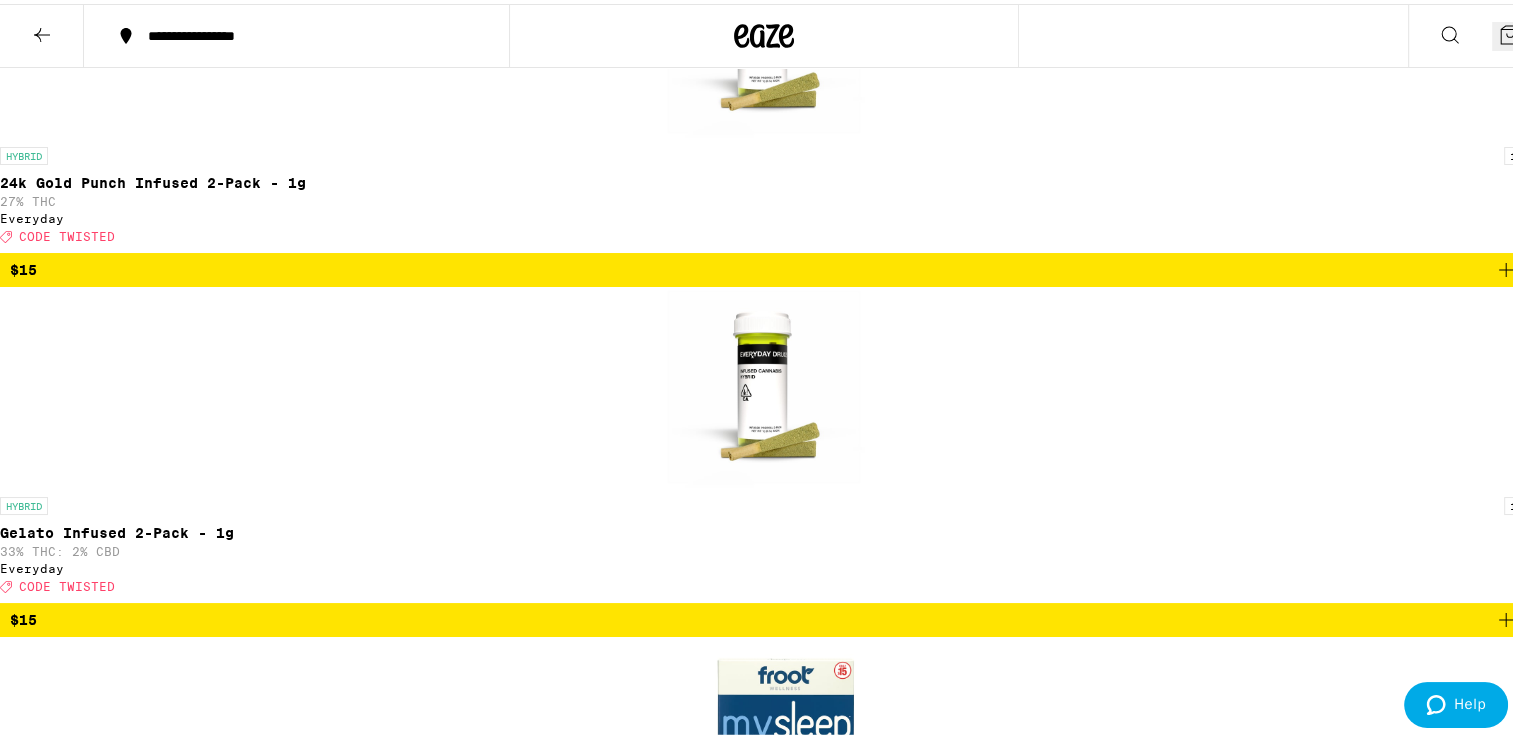 click 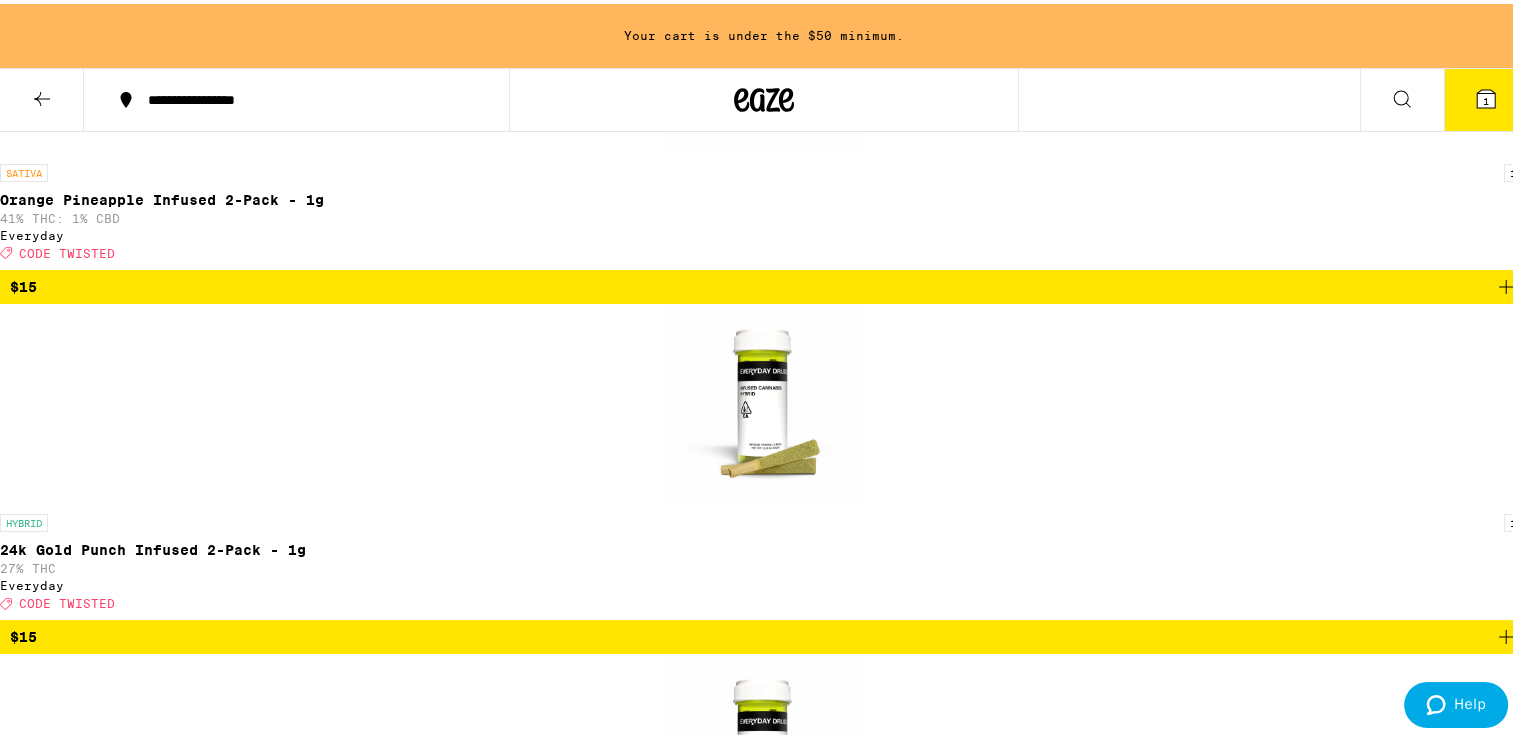 scroll, scrollTop: 7228, scrollLeft: 0, axis: vertical 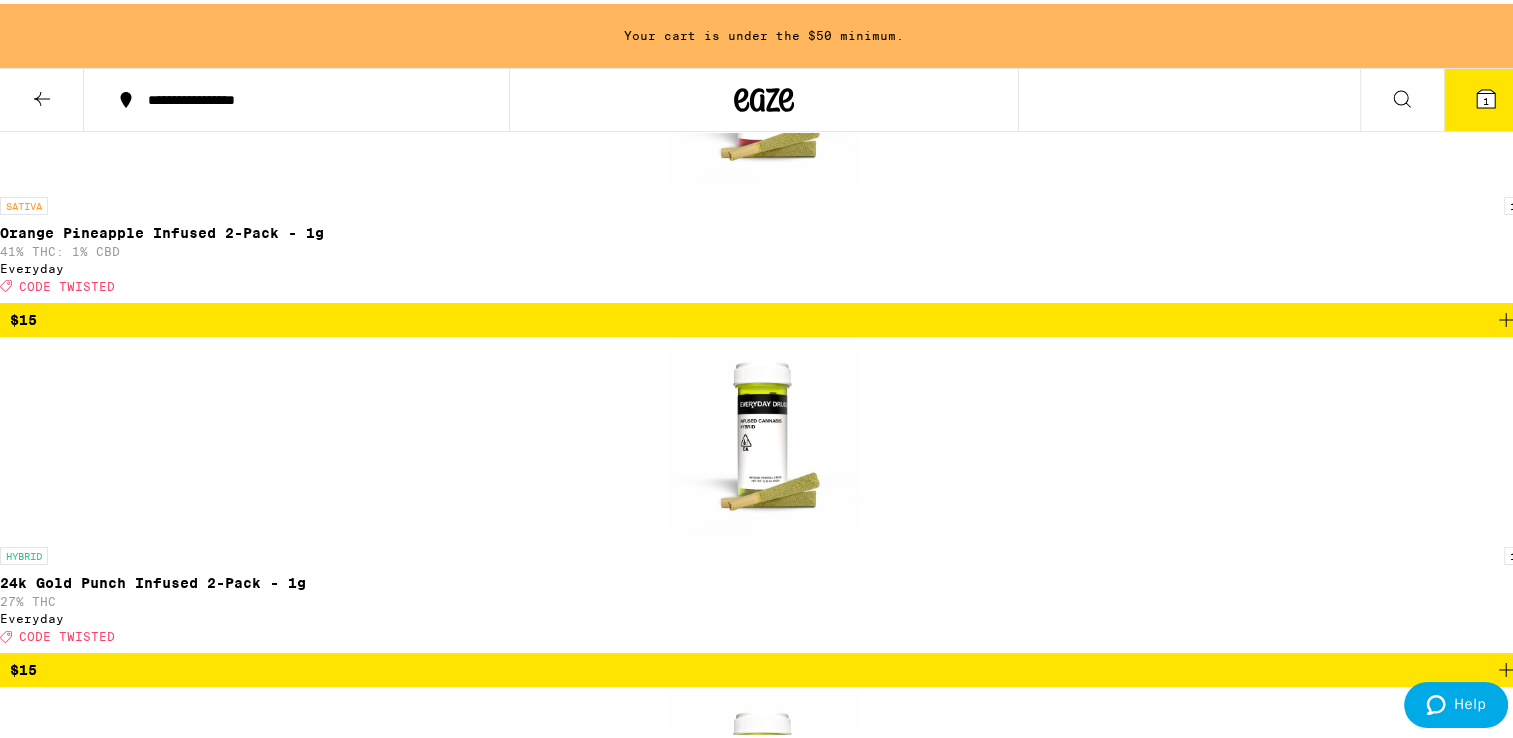 click 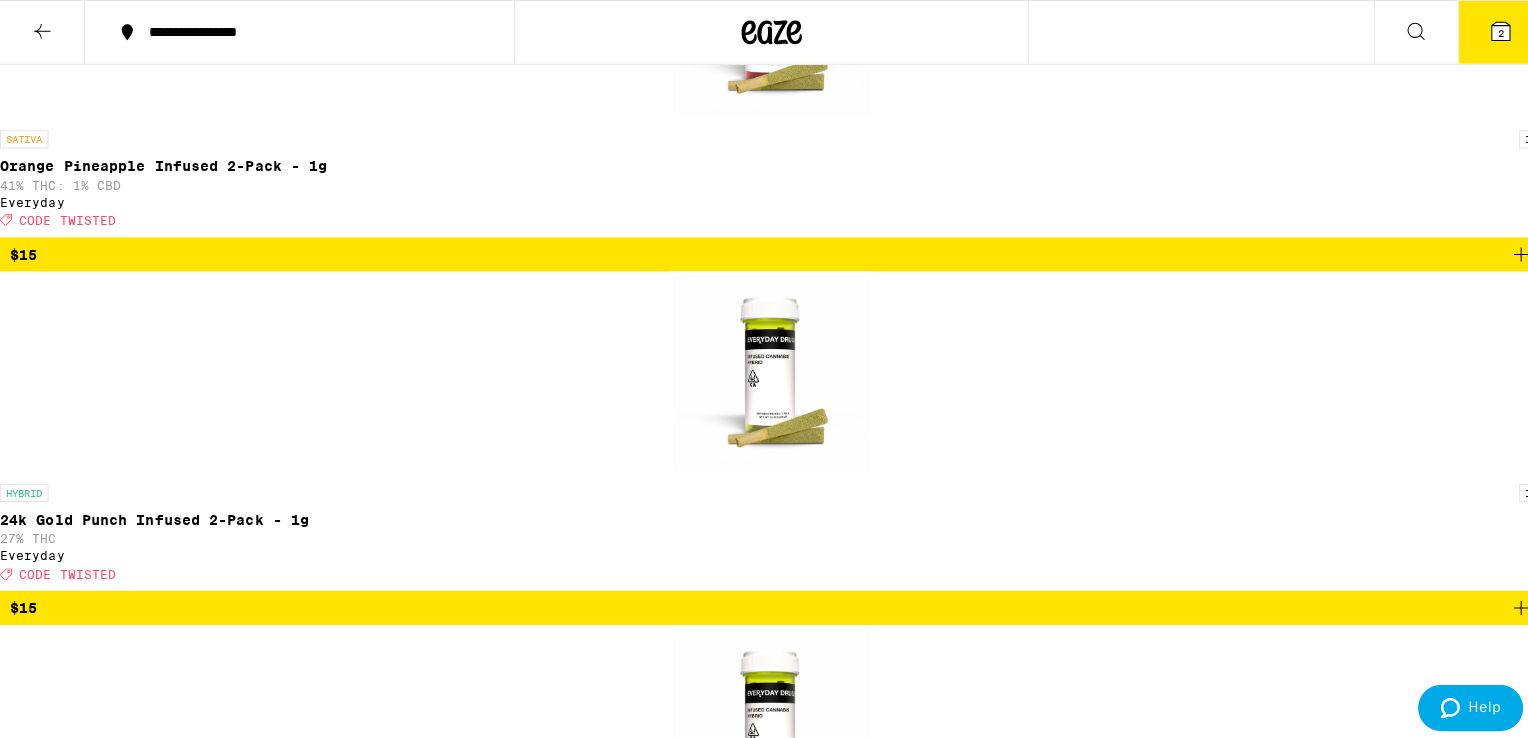 scroll, scrollTop: 7164, scrollLeft: 0, axis: vertical 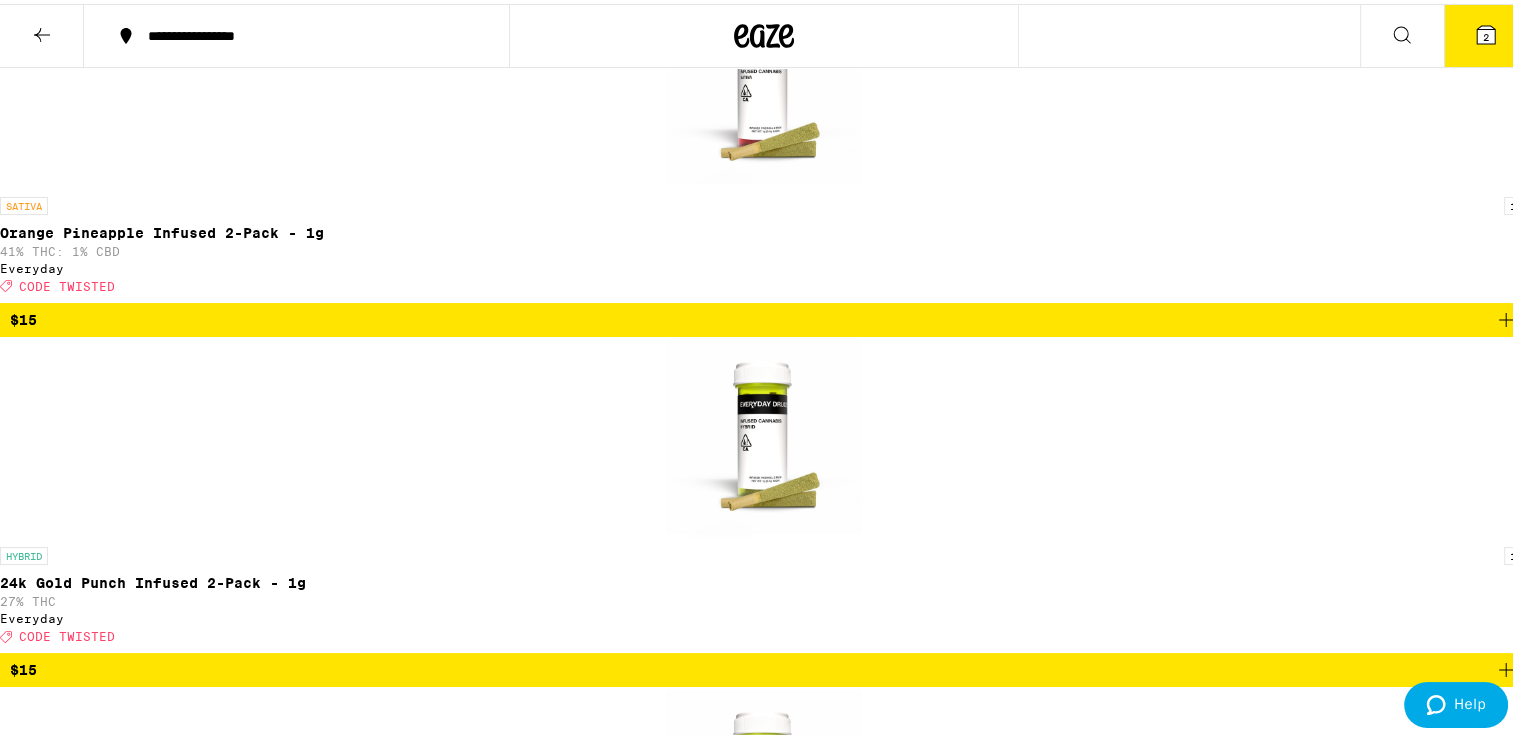 click on "2" at bounding box center (1486, 32) 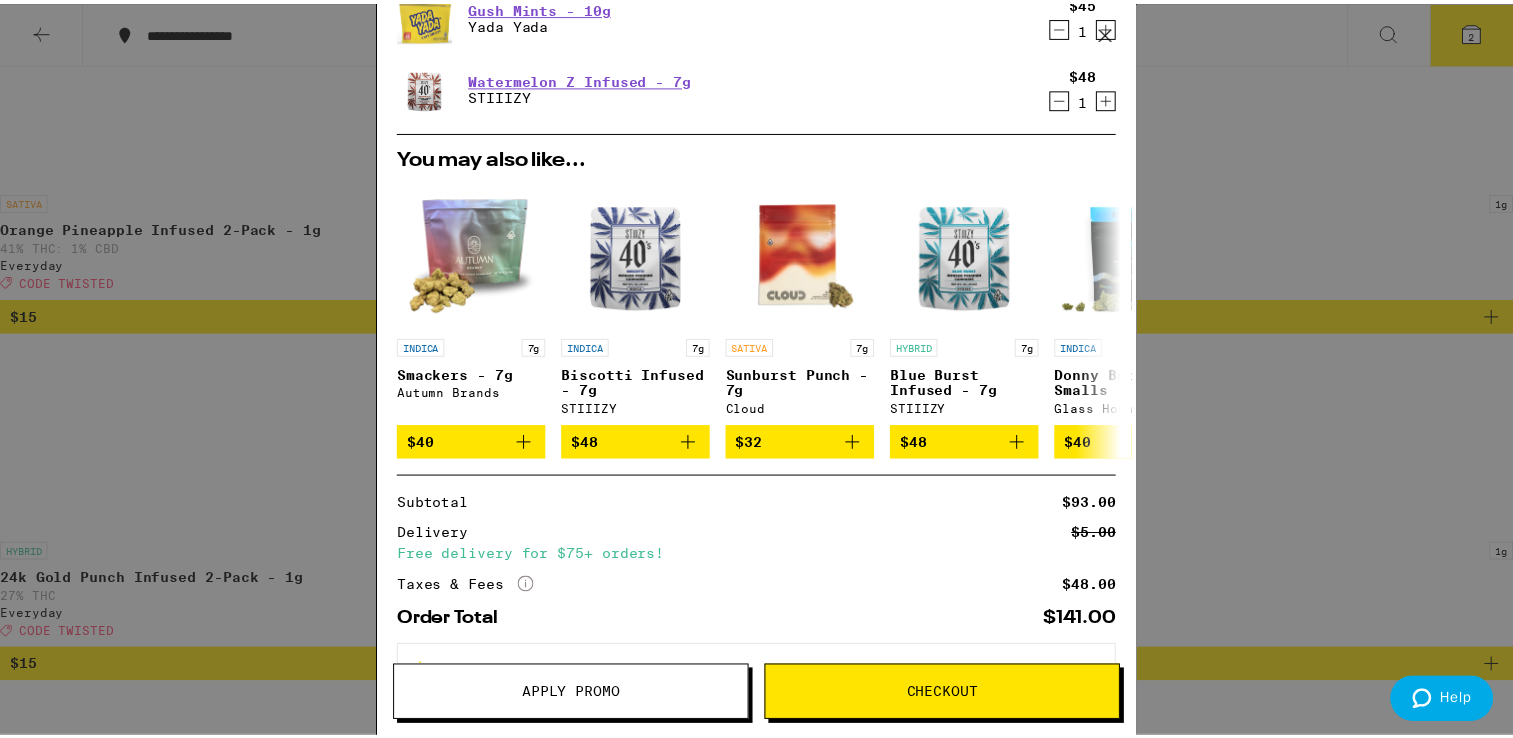 scroll, scrollTop: 80, scrollLeft: 0, axis: vertical 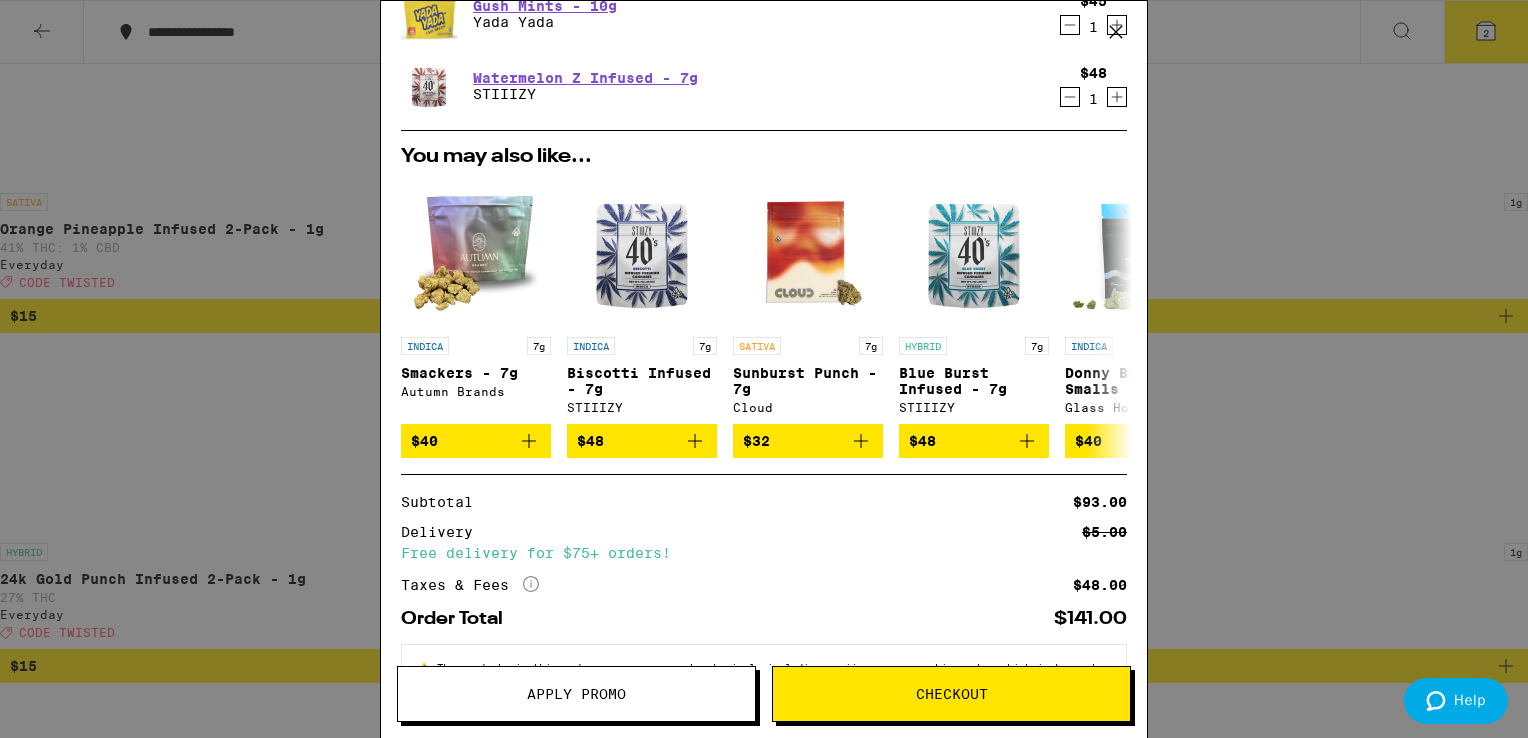 click on "Apply Promo" at bounding box center [576, 694] 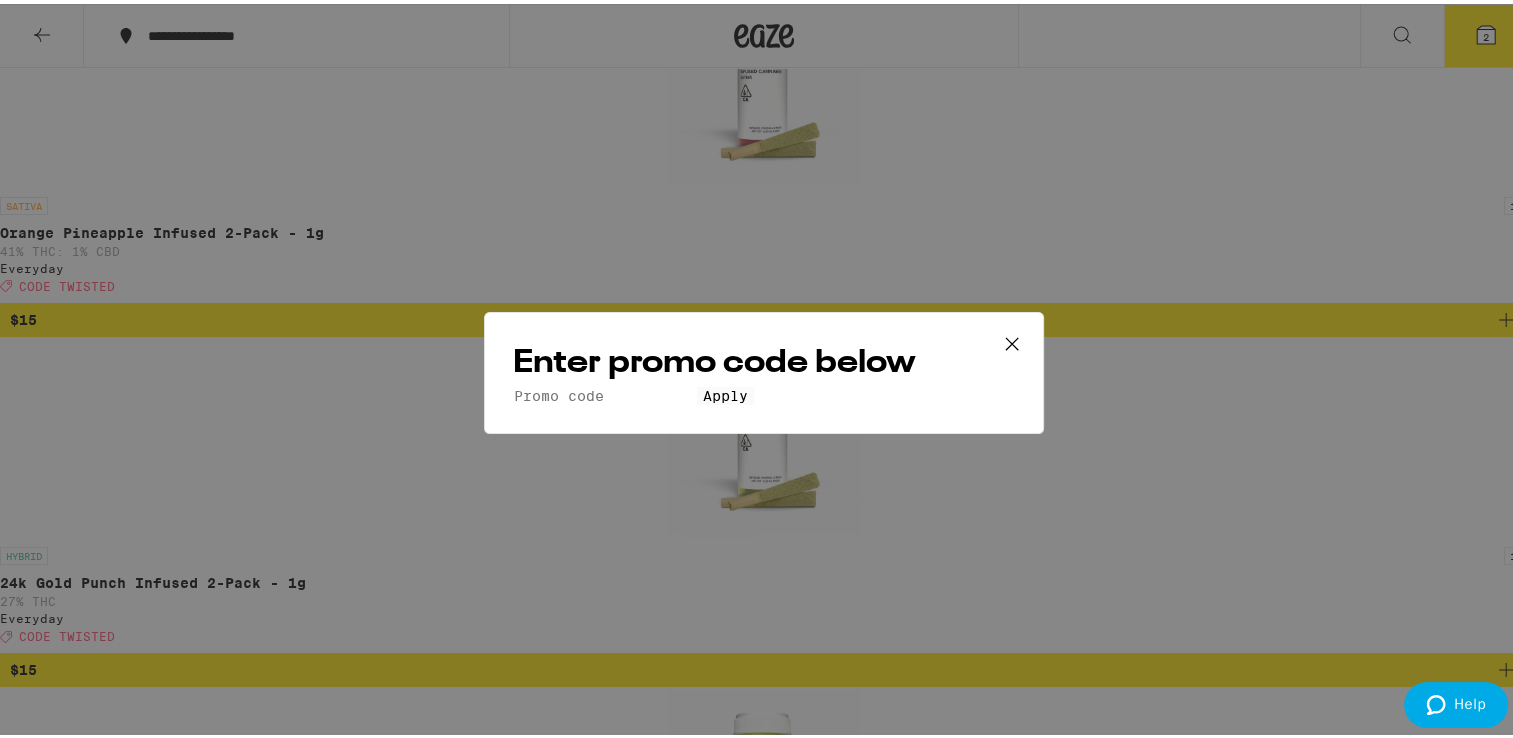 click on "Enter promo code below Promo Code Apply" at bounding box center (764, 369) 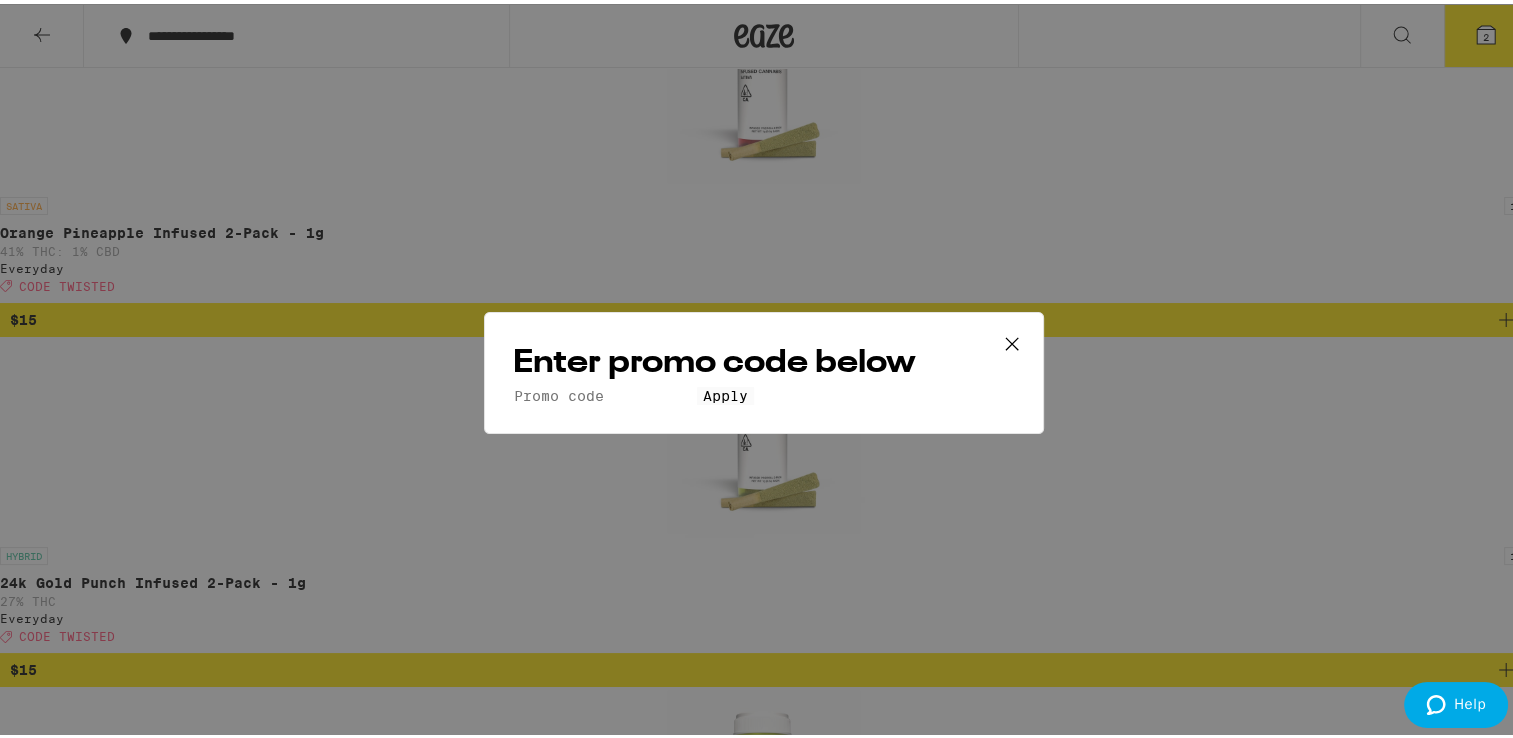 click on "Promo Code" at bounding box center [605, 392] 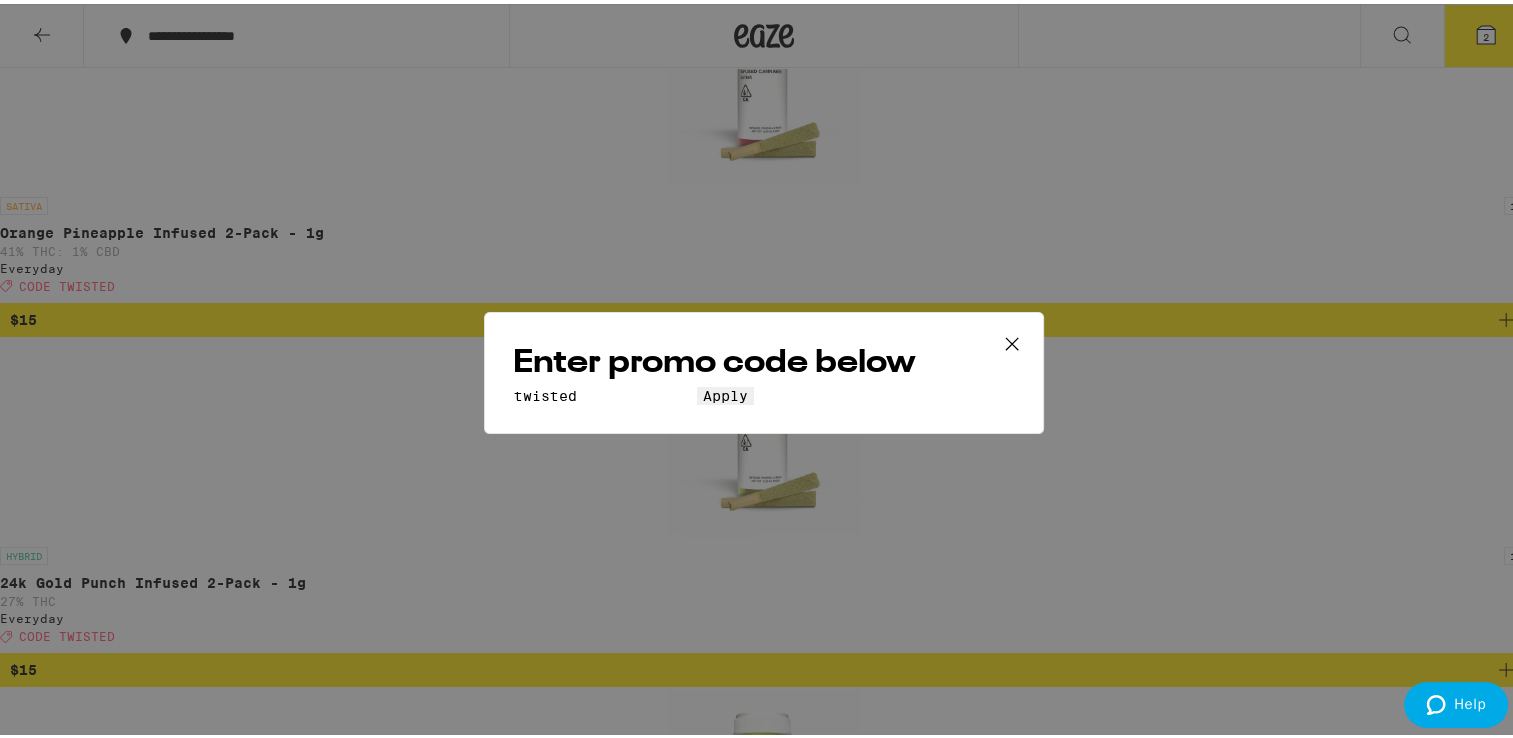 type on "twisted" 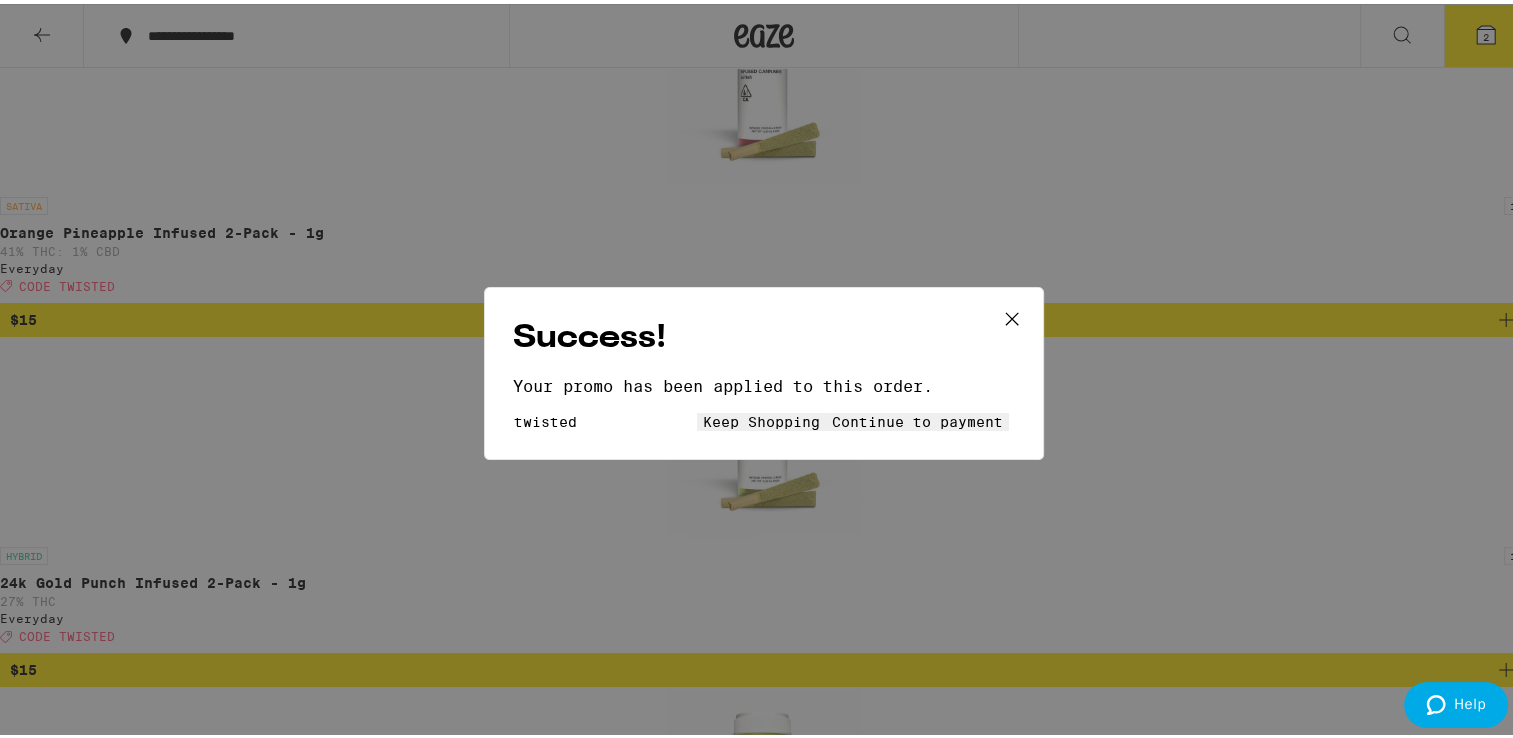 click on "Continue to payment" at bounding box center [917, 418] 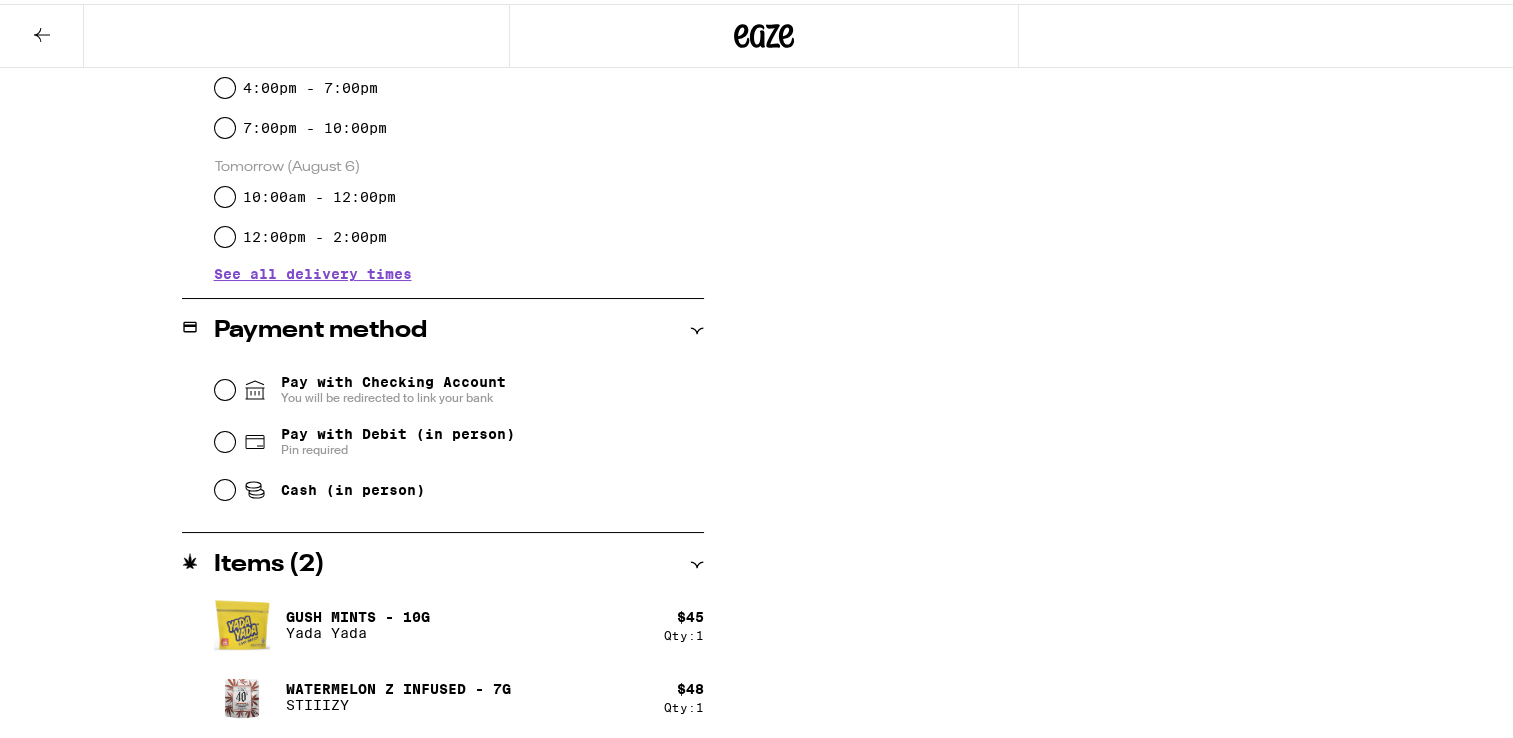 scroll, scrollTop: 0, scrollLeft: 0, axis: both 